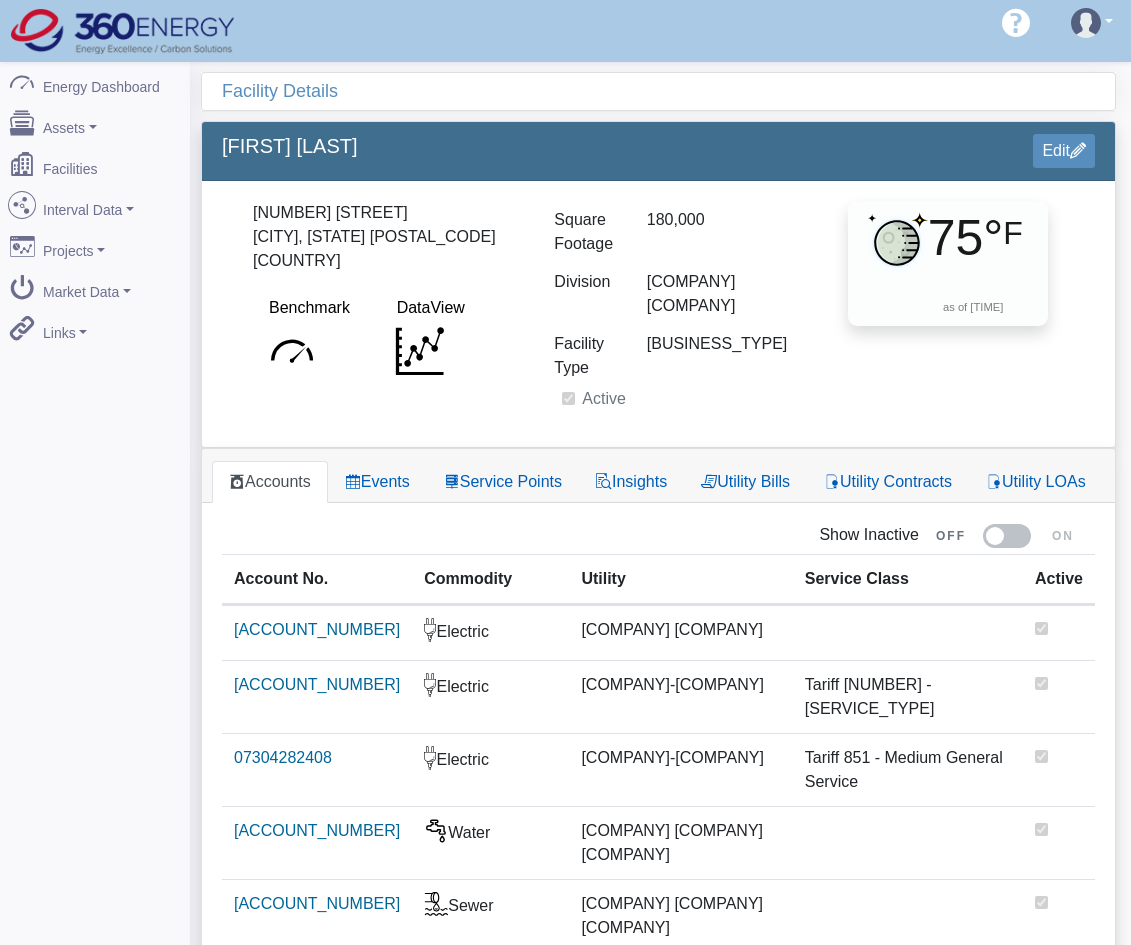 scroll, scrollTop: 0, scrollLeft: 0, axis: both 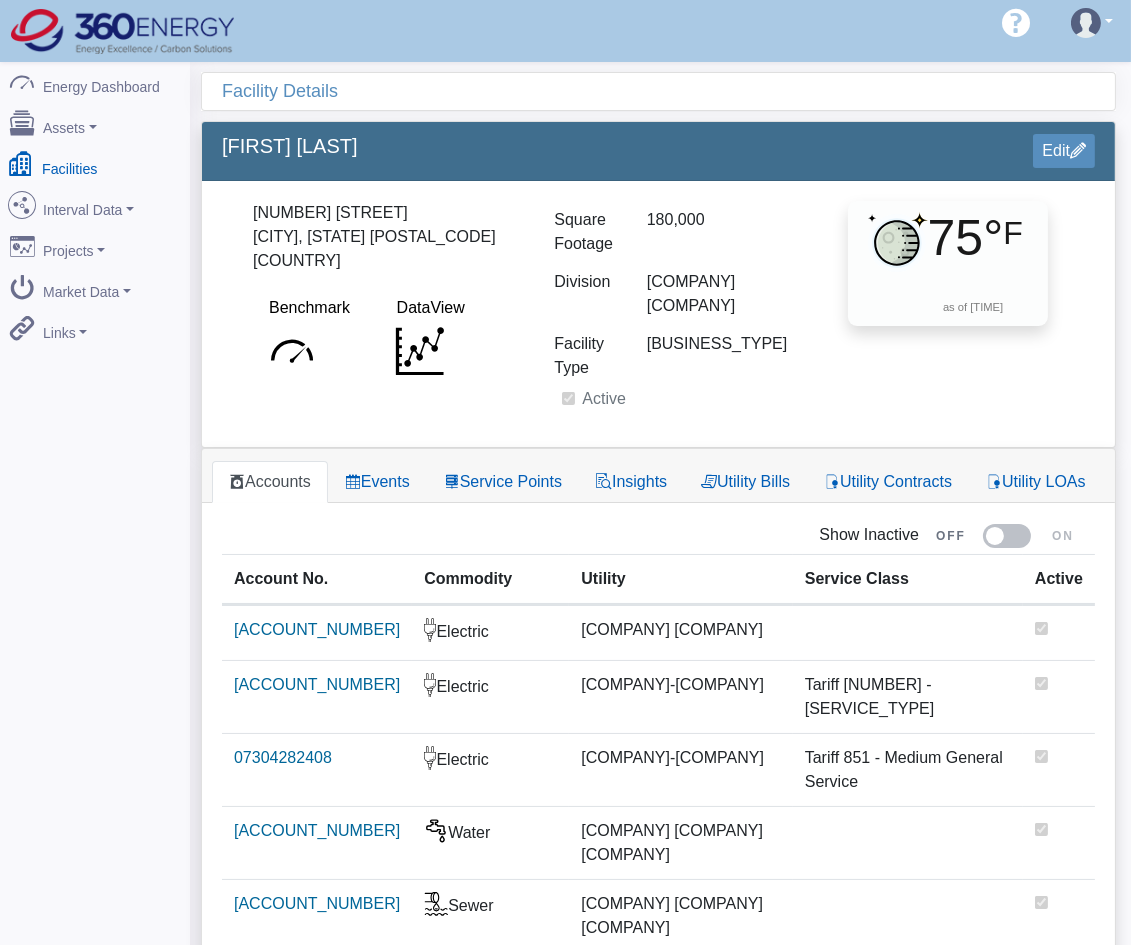 click on "Facilities" at bounding box center [95, 165] 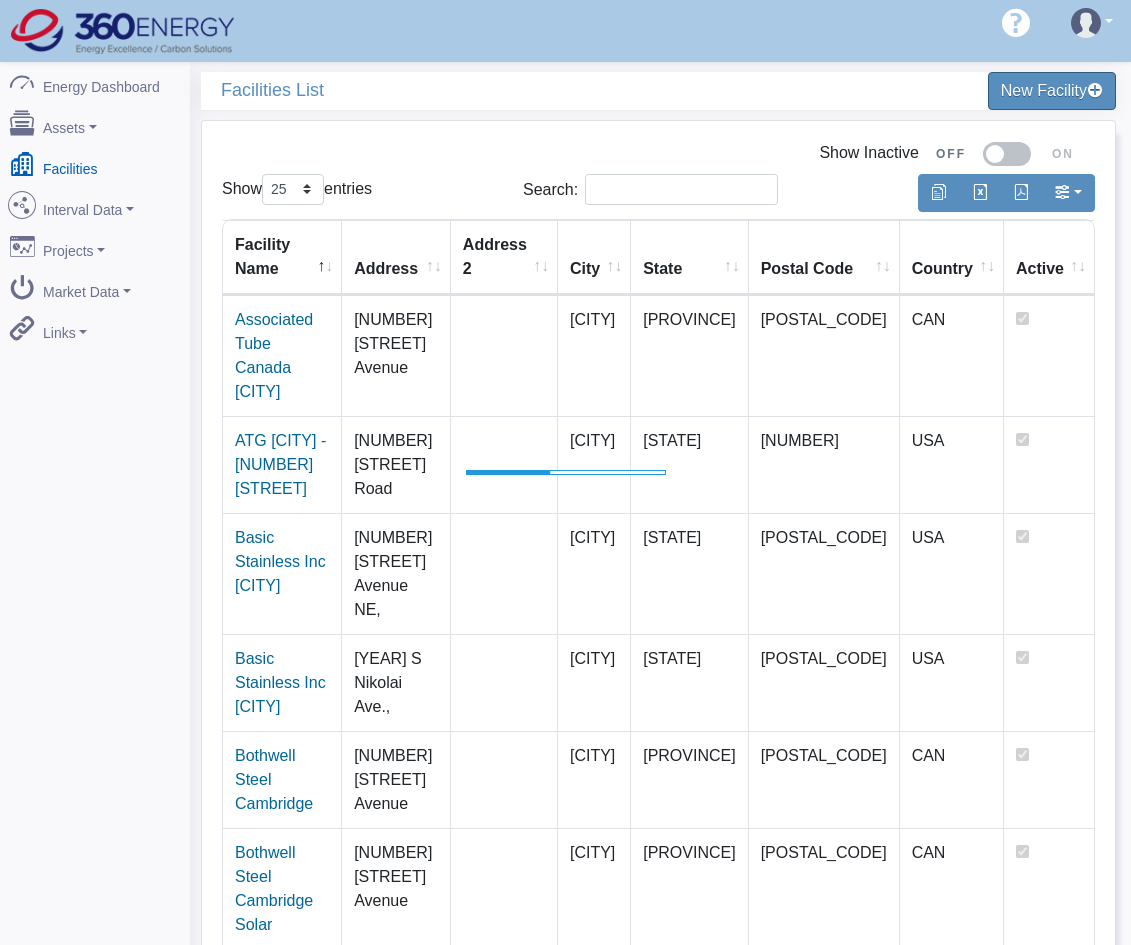 scroll, scrollTop: 0, scrollLeft: 0, axis: both 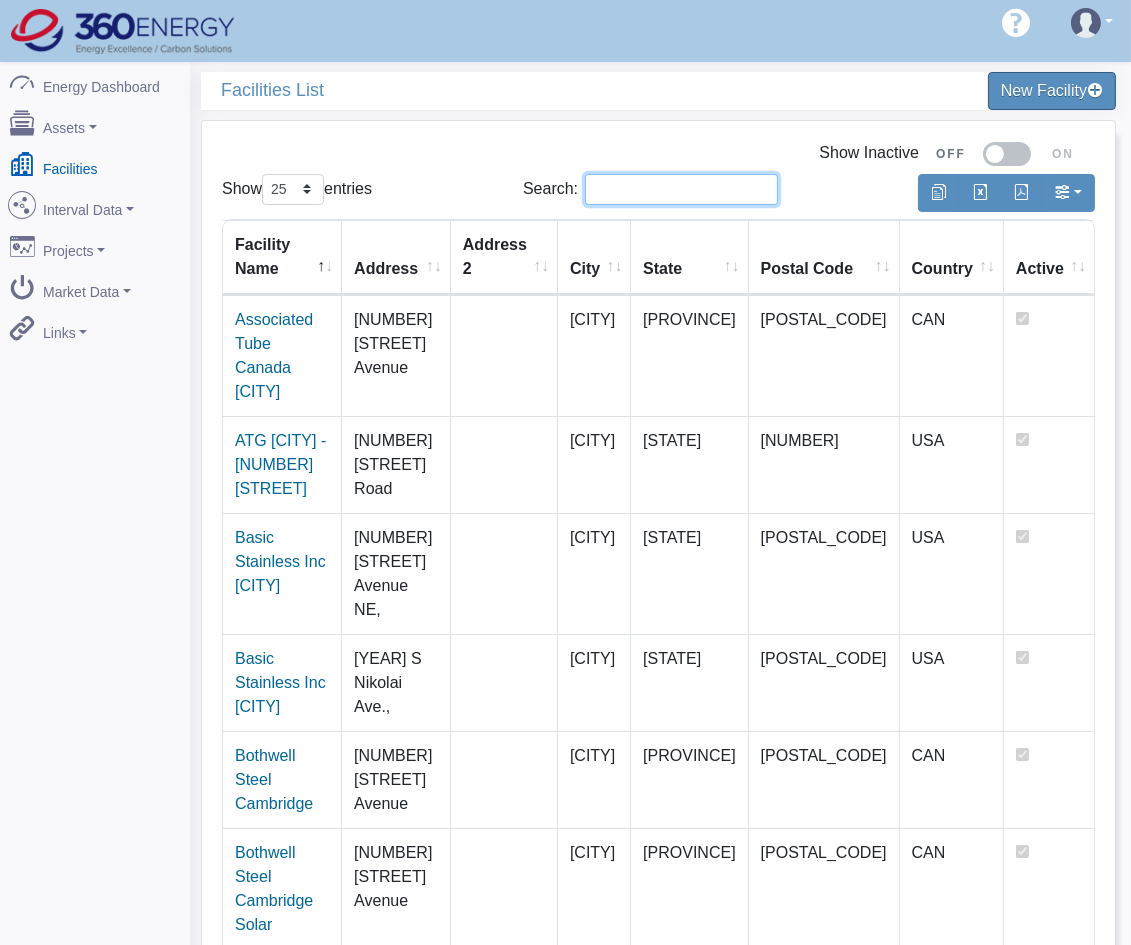 click on "Search:" at bounding box center (681, 189) 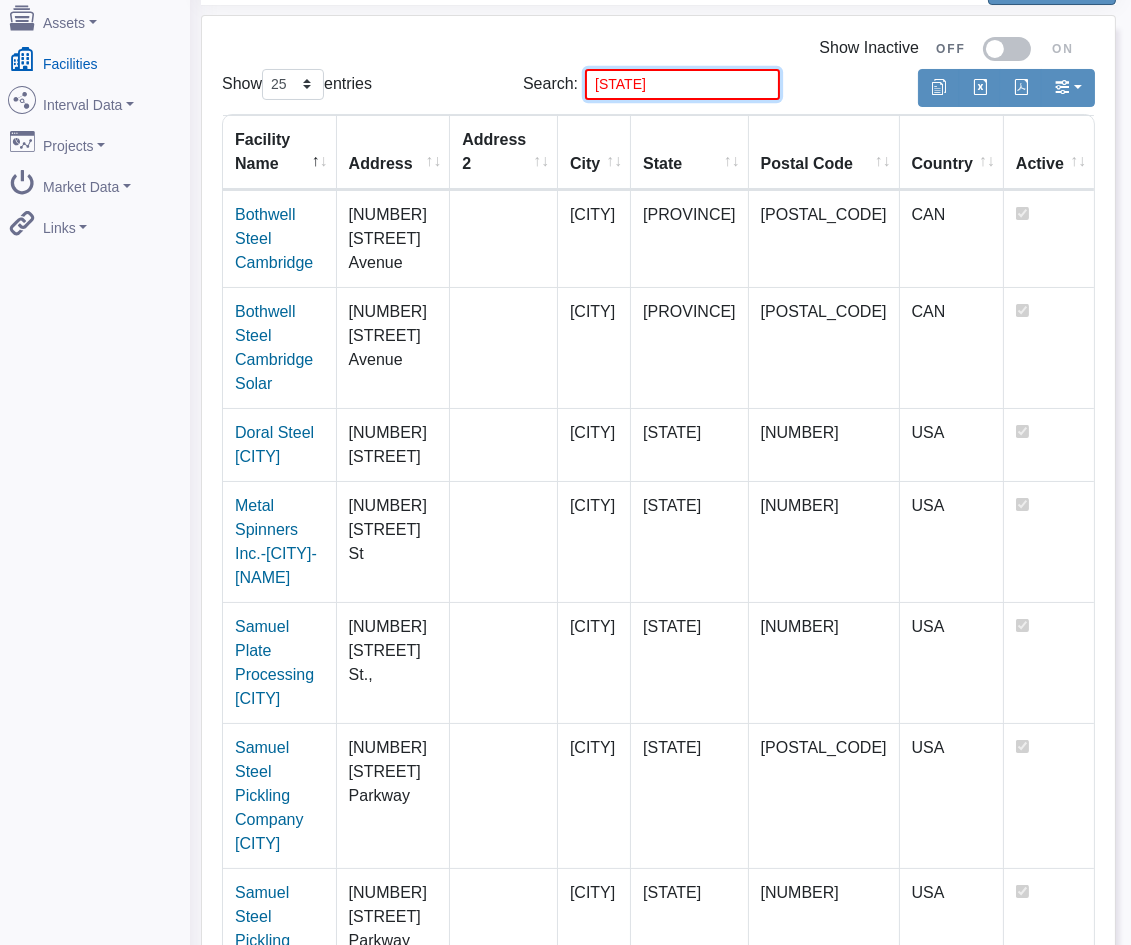 scroll, scrollTop: 111, scrollLeft: 0, axis: vertical 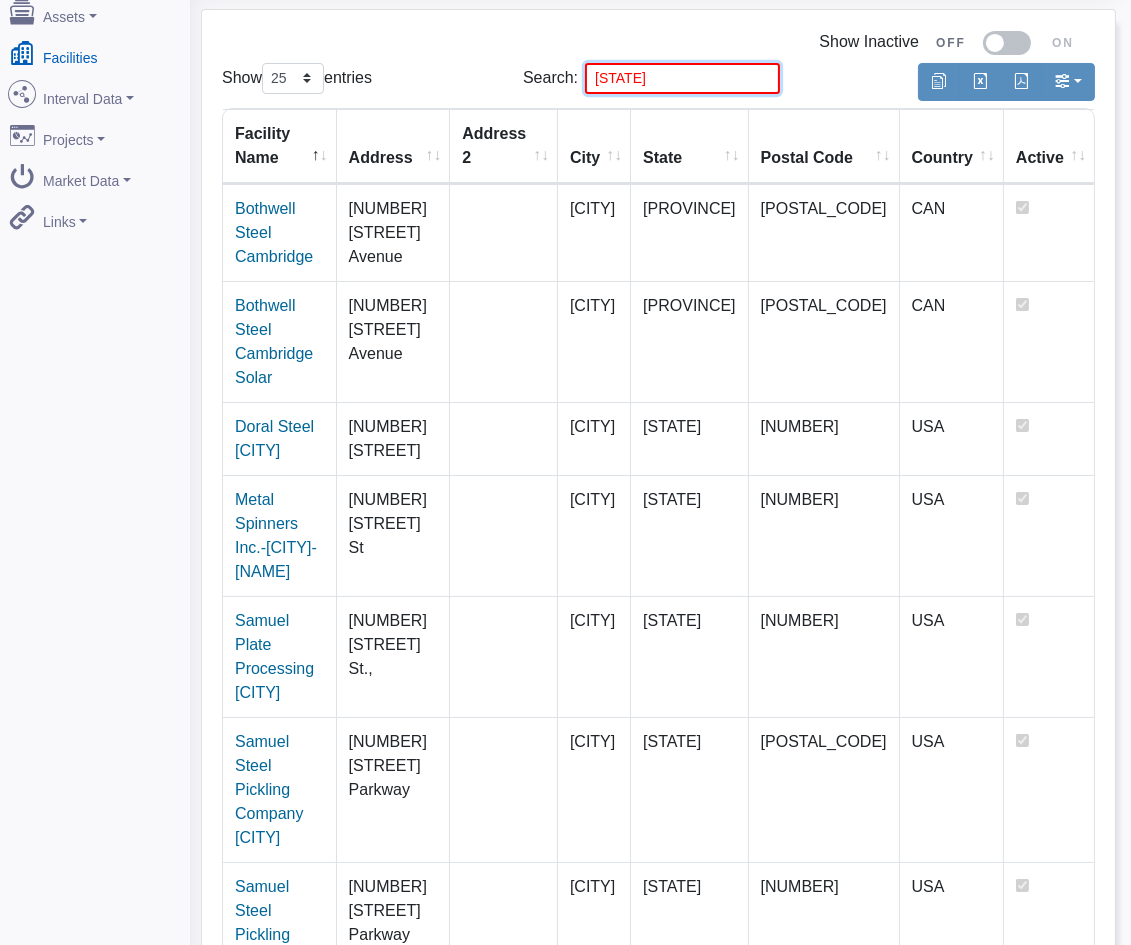 type on "OH" 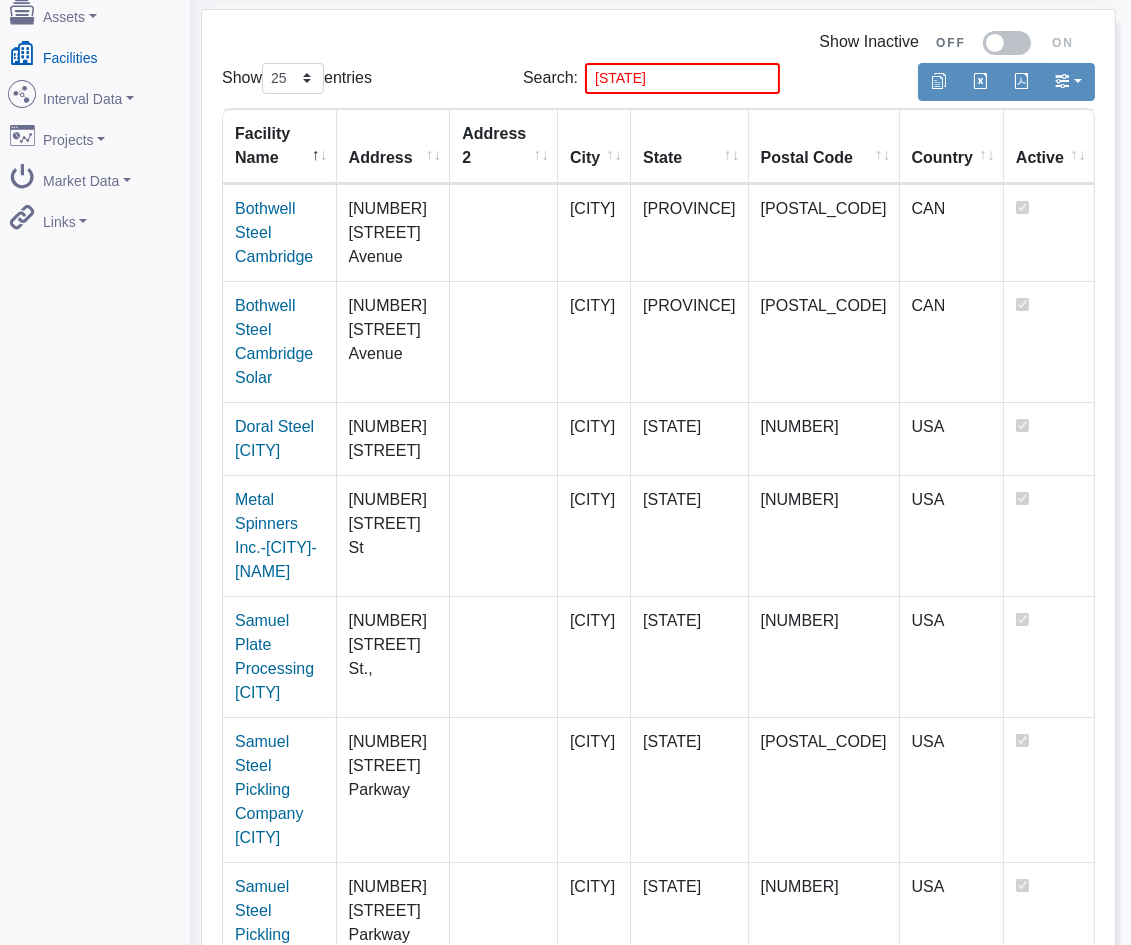 click on "Samuel Strapping Systems Heath" at bounding box center [269, 1067] 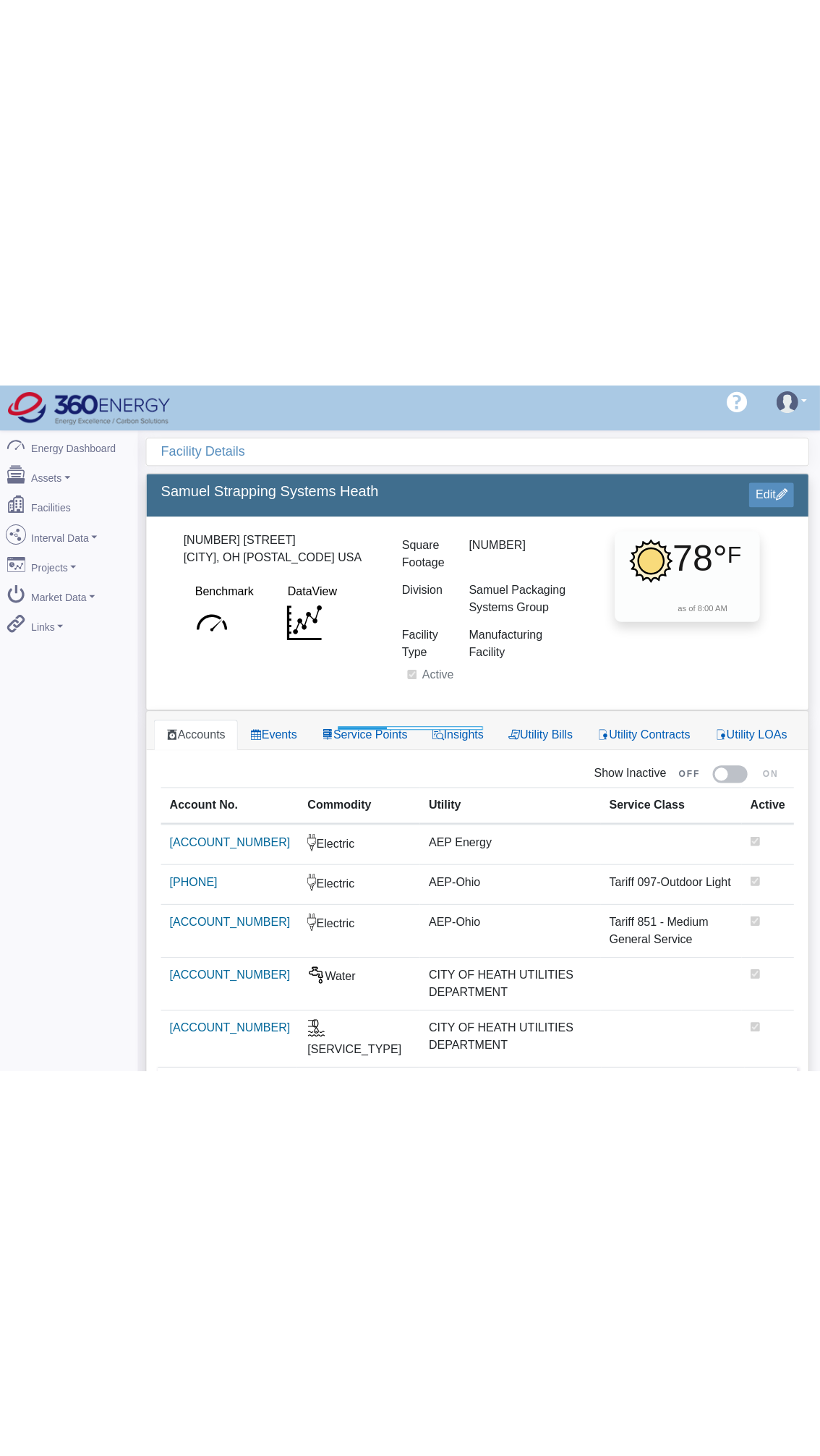 scroll, scrollTop: 276, scrollLeft: 0, axis: vertical 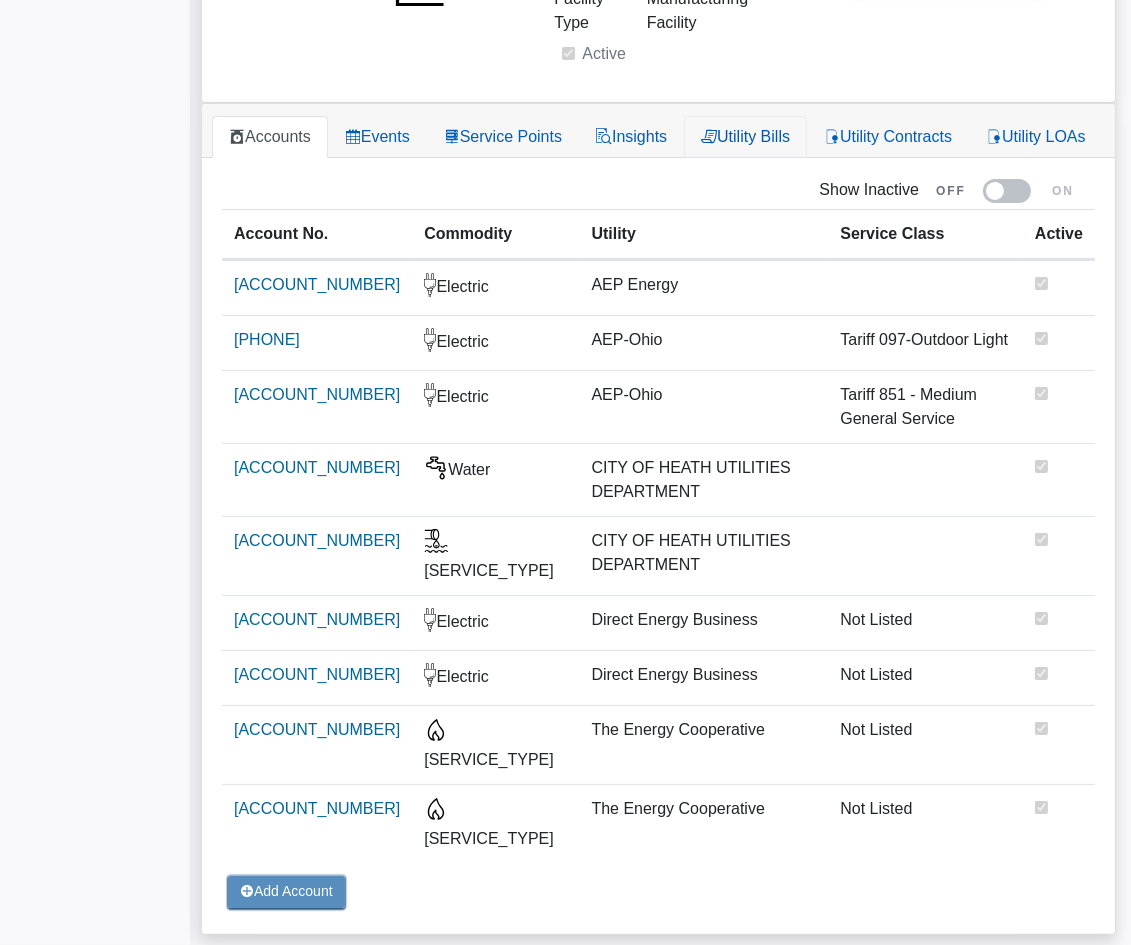 click on "Utility Bills" at bounding box center (745, 137) 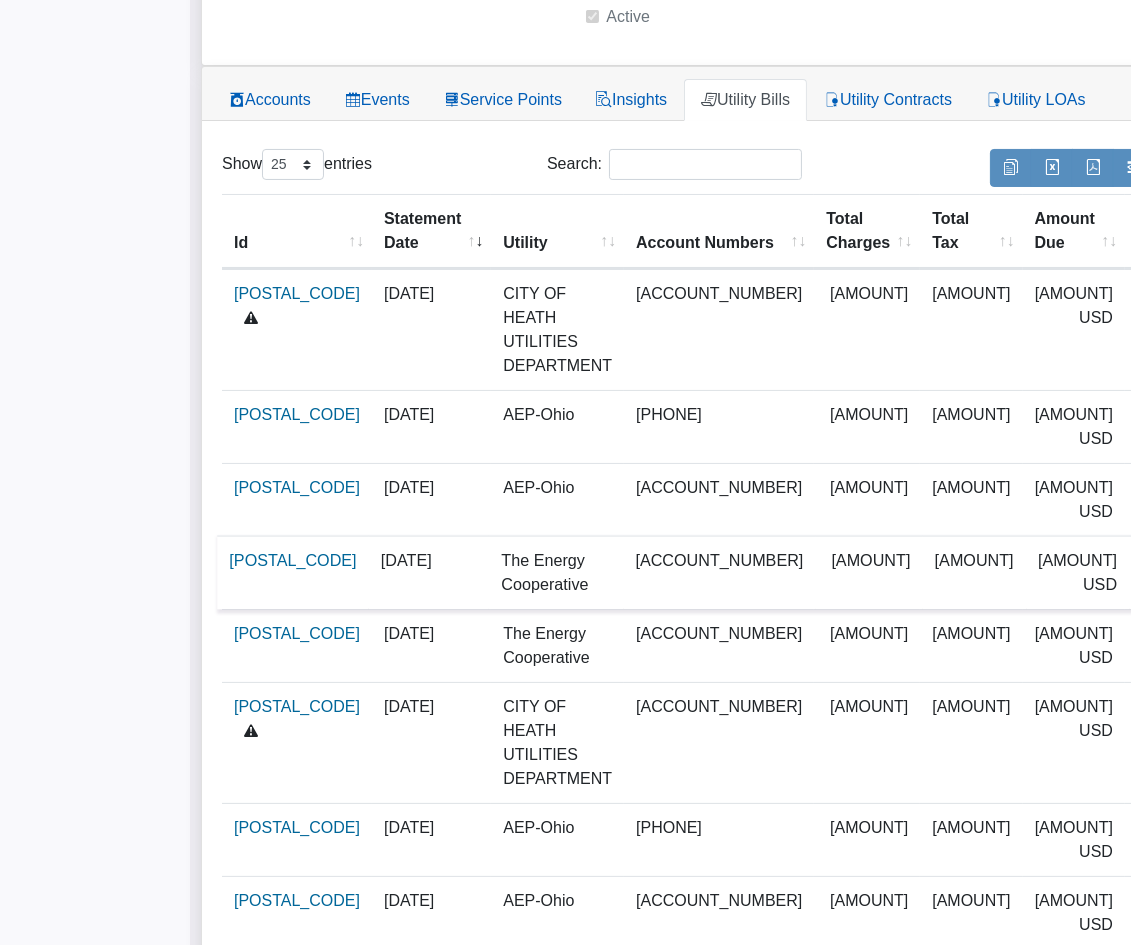 click at bounding box center (1146, 426) 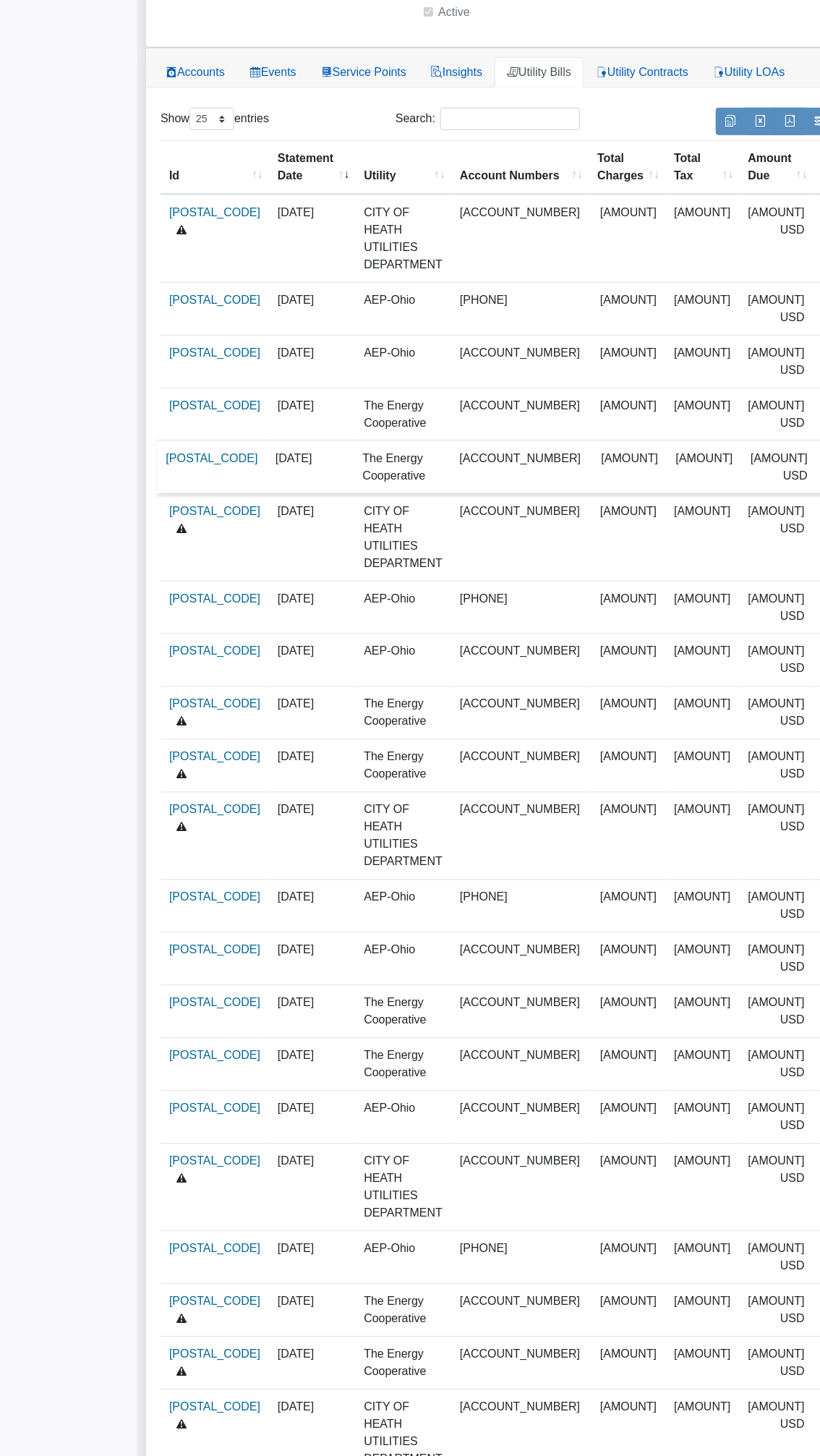 click at bounding box center (832, 458) 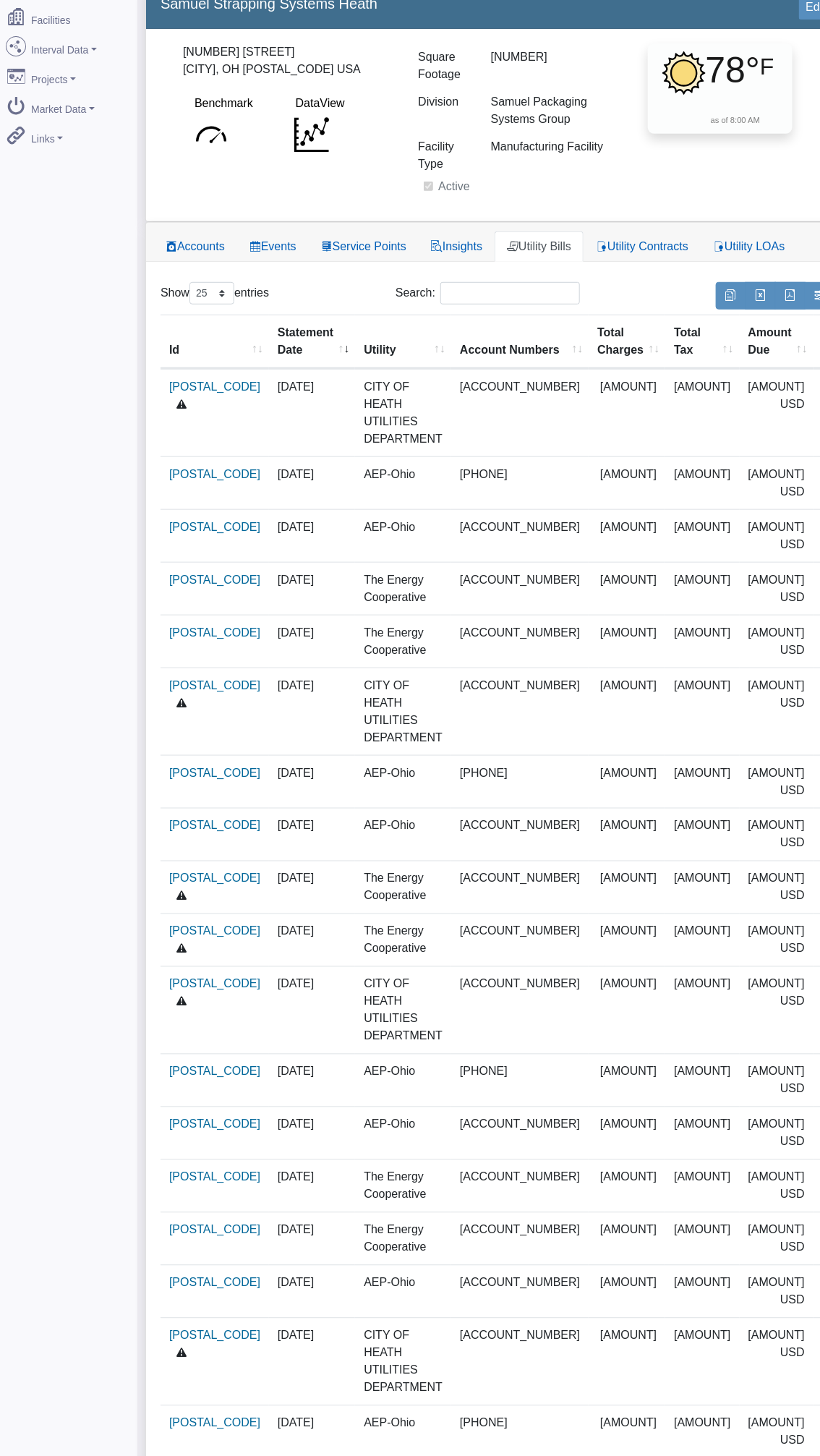 scroll, scrollTop: 0, scrollLeft: 0, axis: both 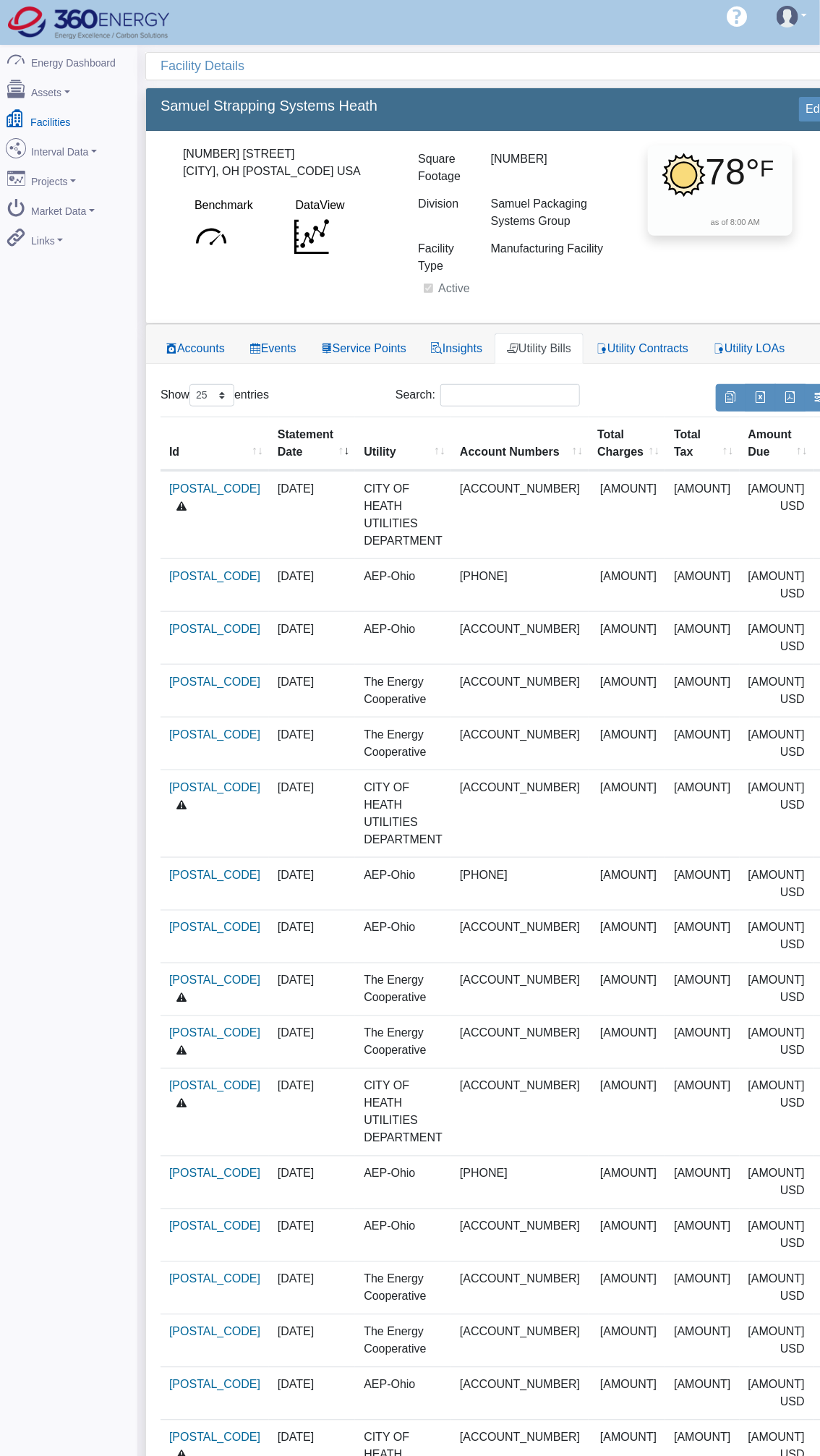 click on "Facilities" at bounding box center (69, 119) 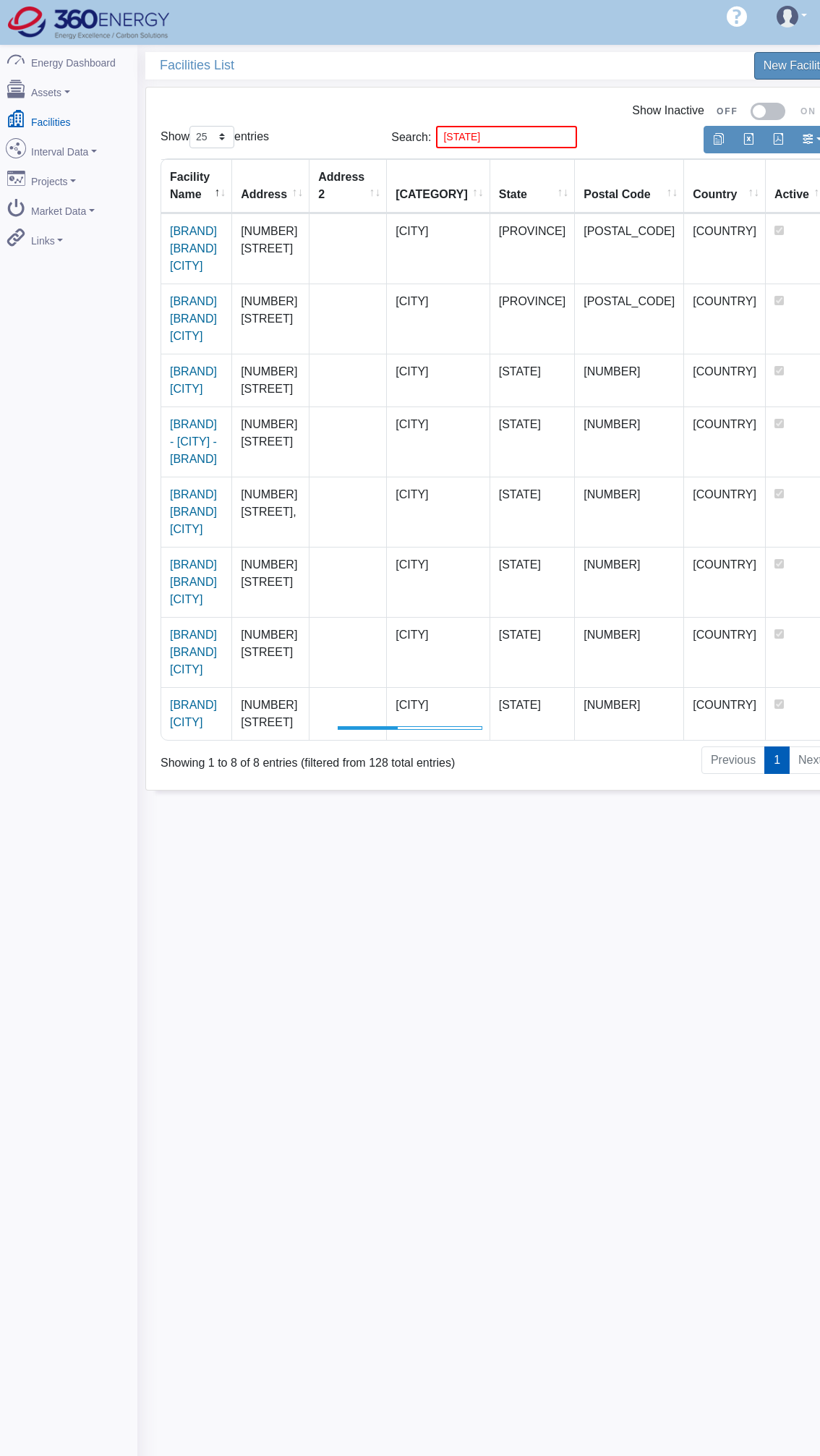 scroll, scrollTop: 0, scrollLeft: 0, axis: both 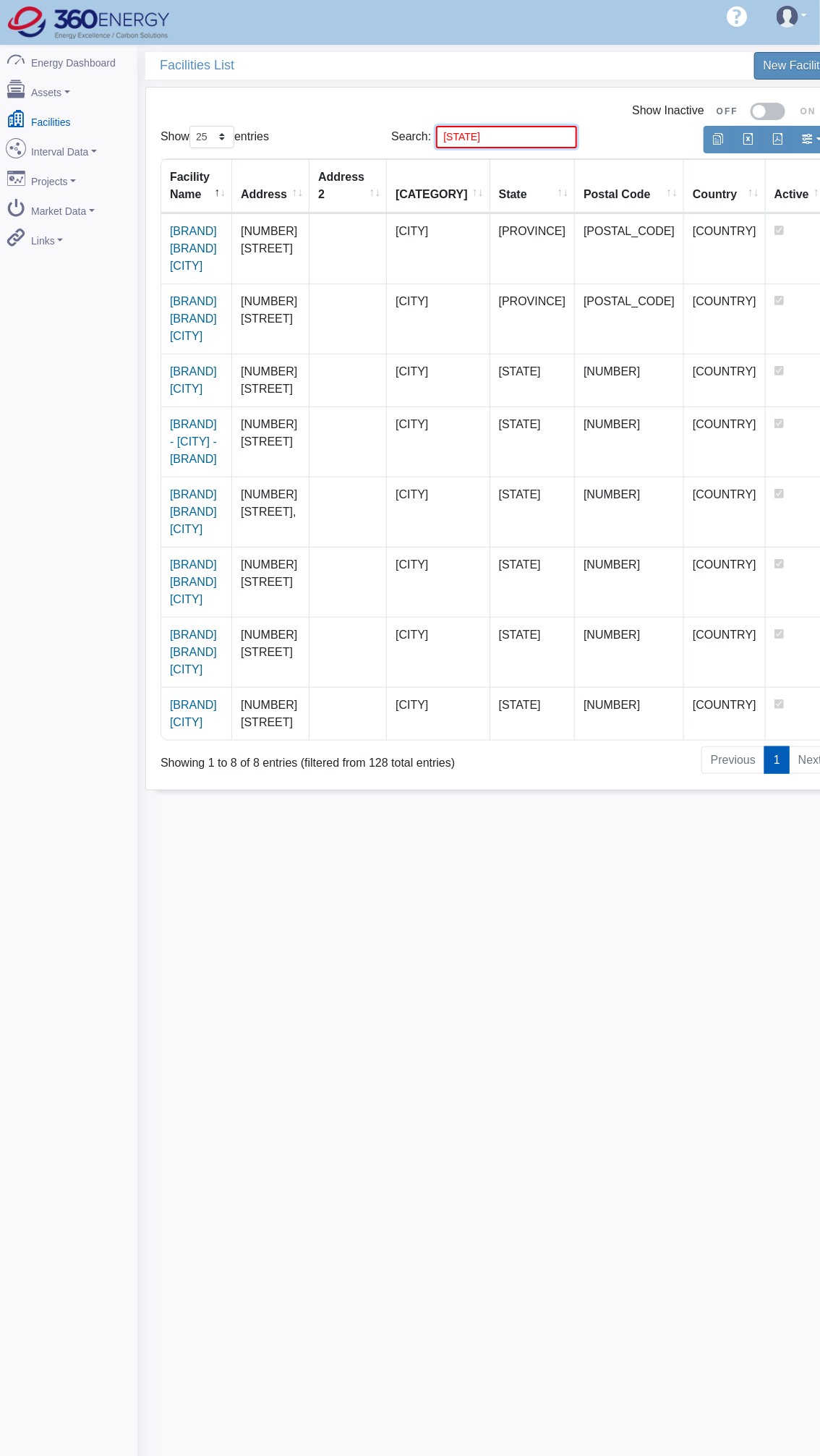 drag, startPoint x: 452, startPoint y: 140, endPoint x: 380, endPoint y: 139, distance: 72.0069 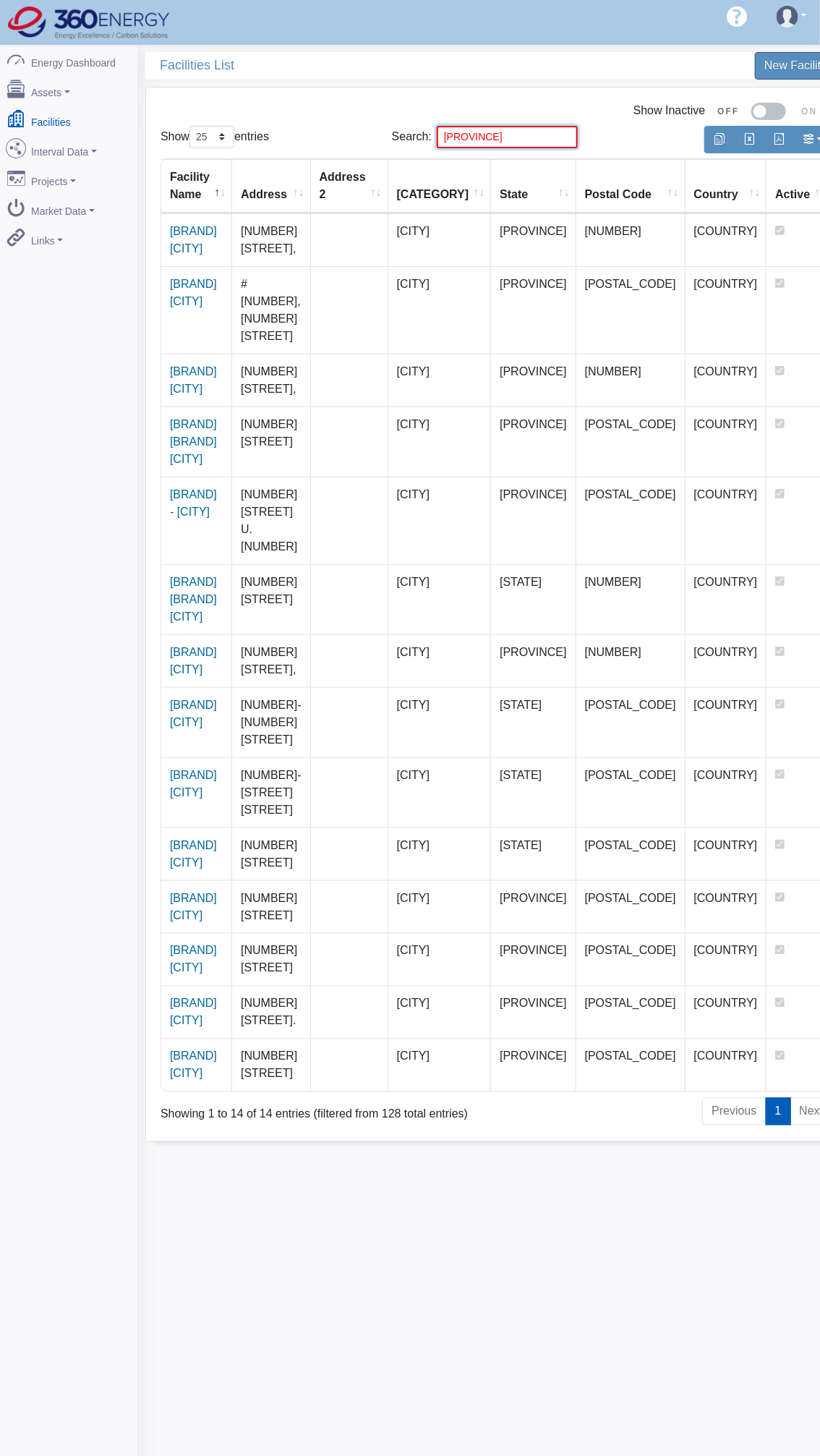 type on "[PROVINCE]" 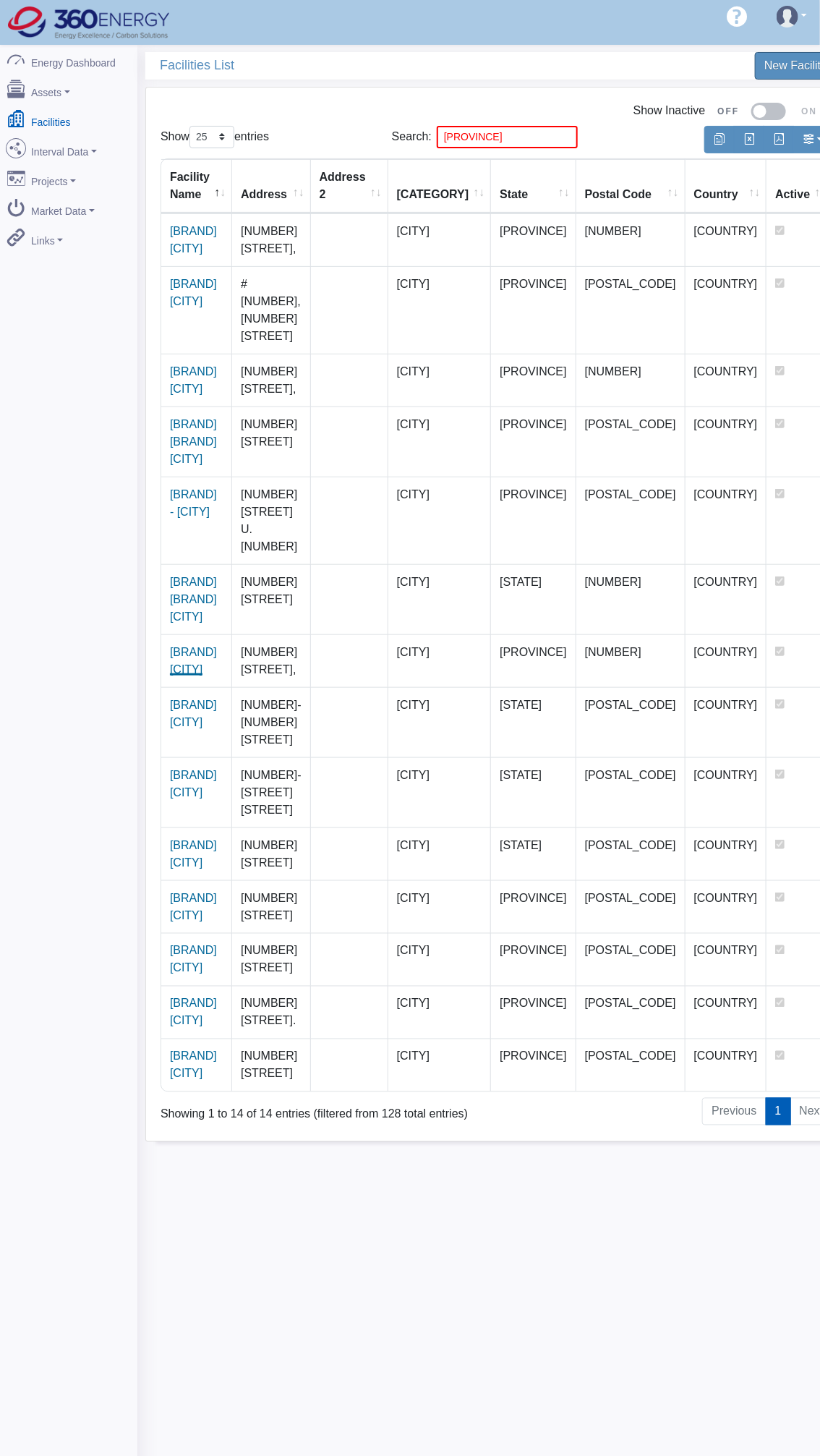 click on "Silvan Industries Marinette" at bounding box center [193, 660] 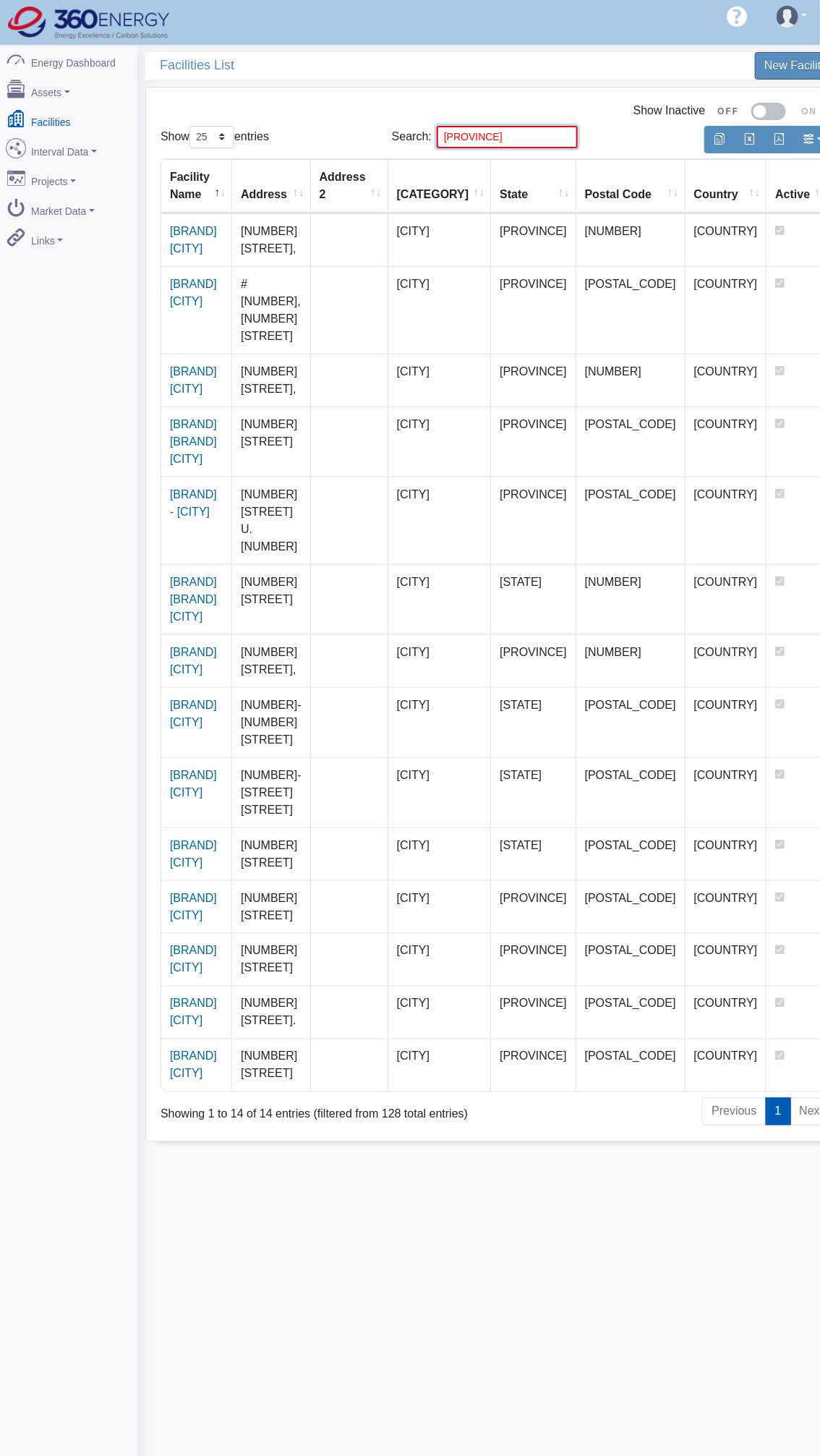click on "wi" at bounding box center [507, 137] 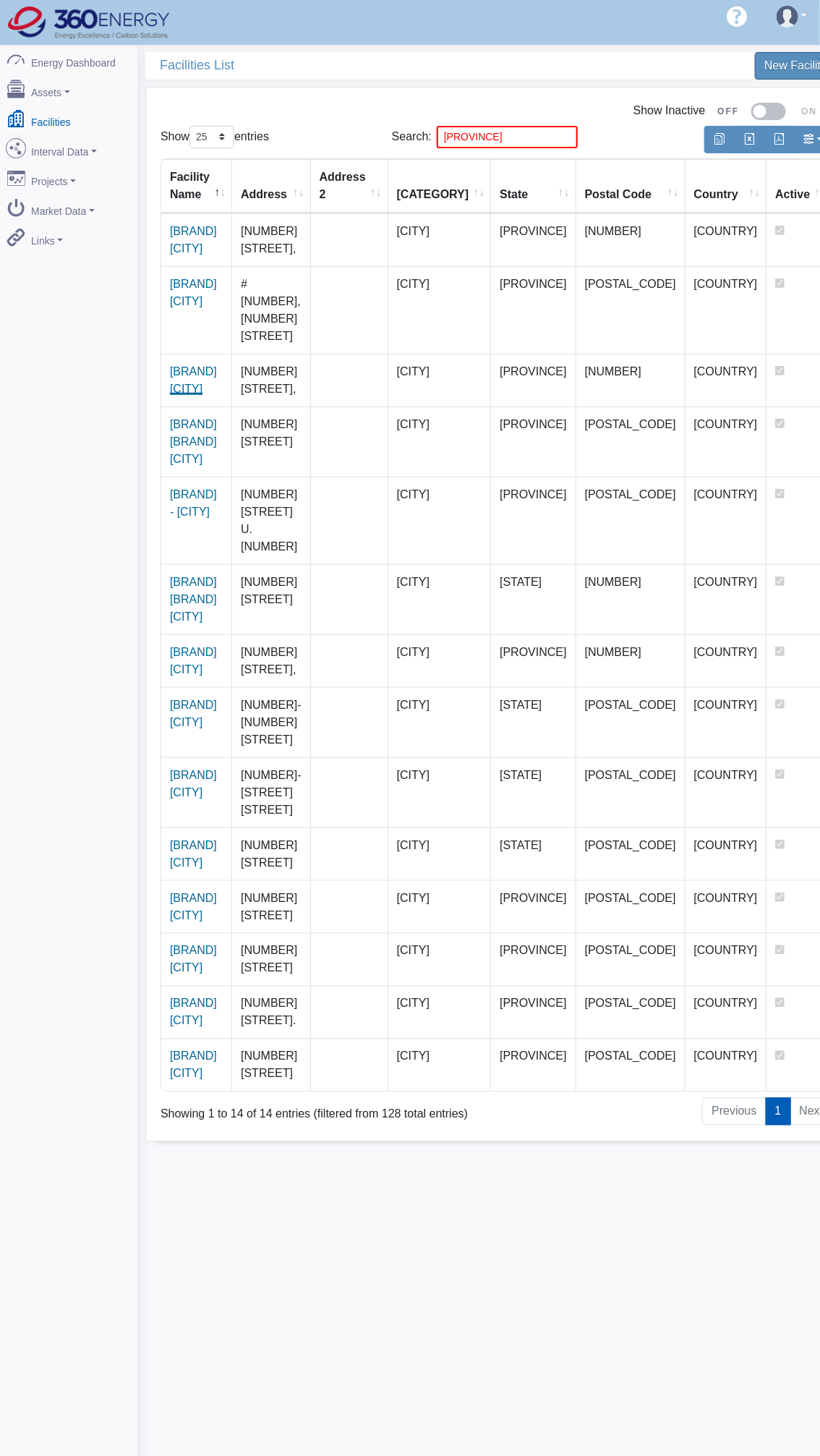 click on "Northland Stainless Tomahawk" at bounding box center (193, 380) 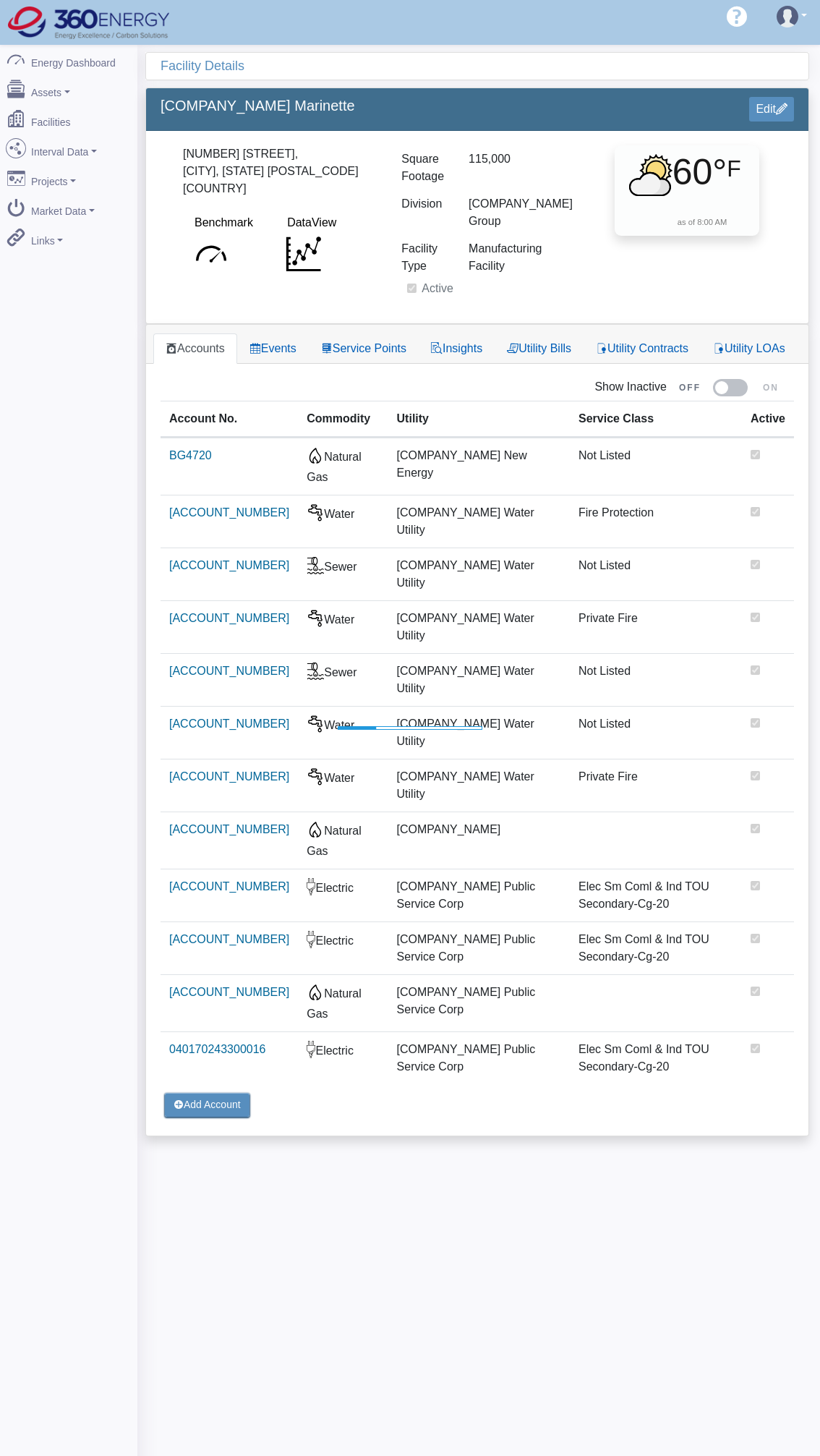 scroll, scrollTop: 0, scrollLeft: 0, axis: both 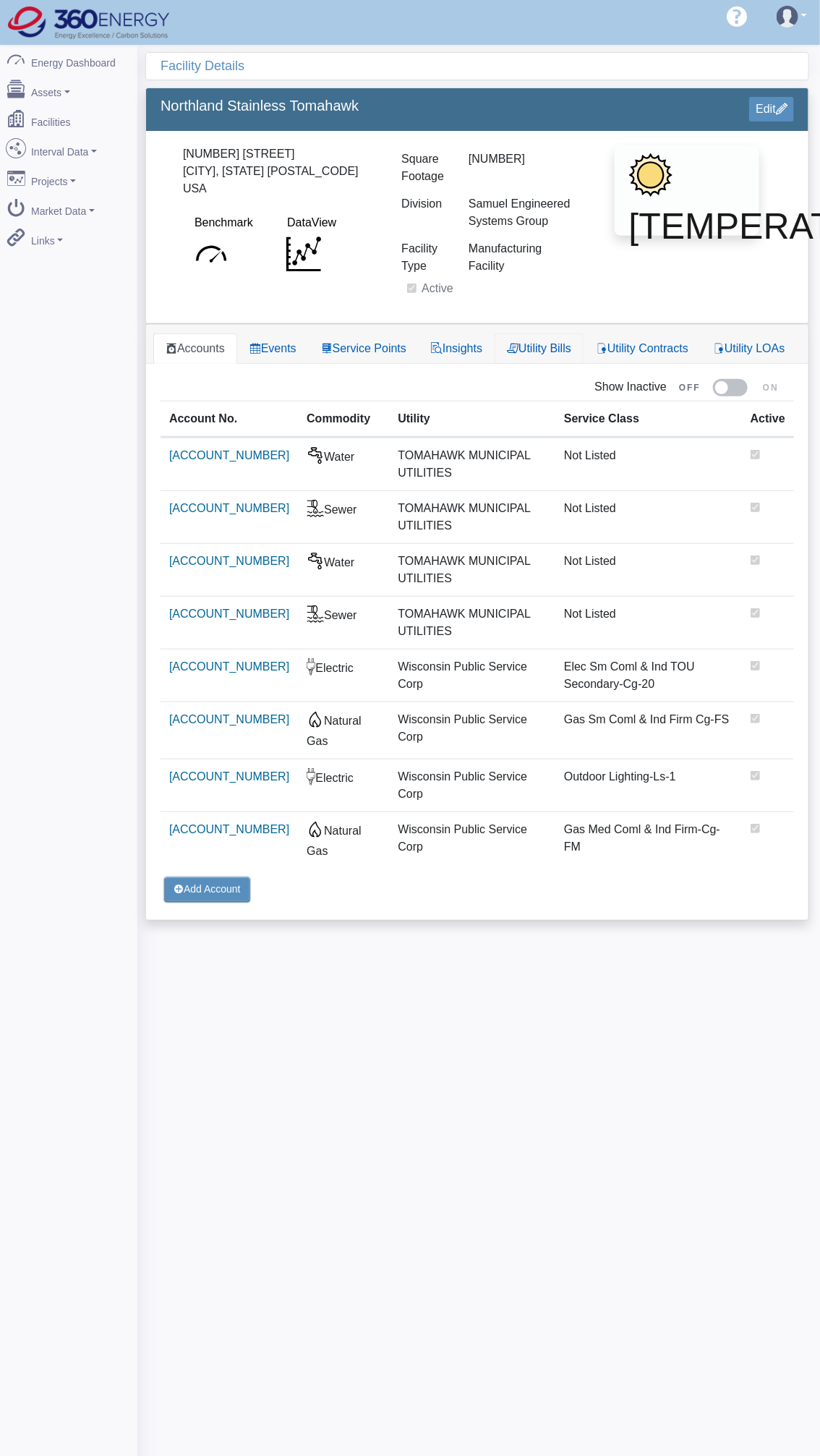 click on "Utility Bills" at bounding box center [539, 349] 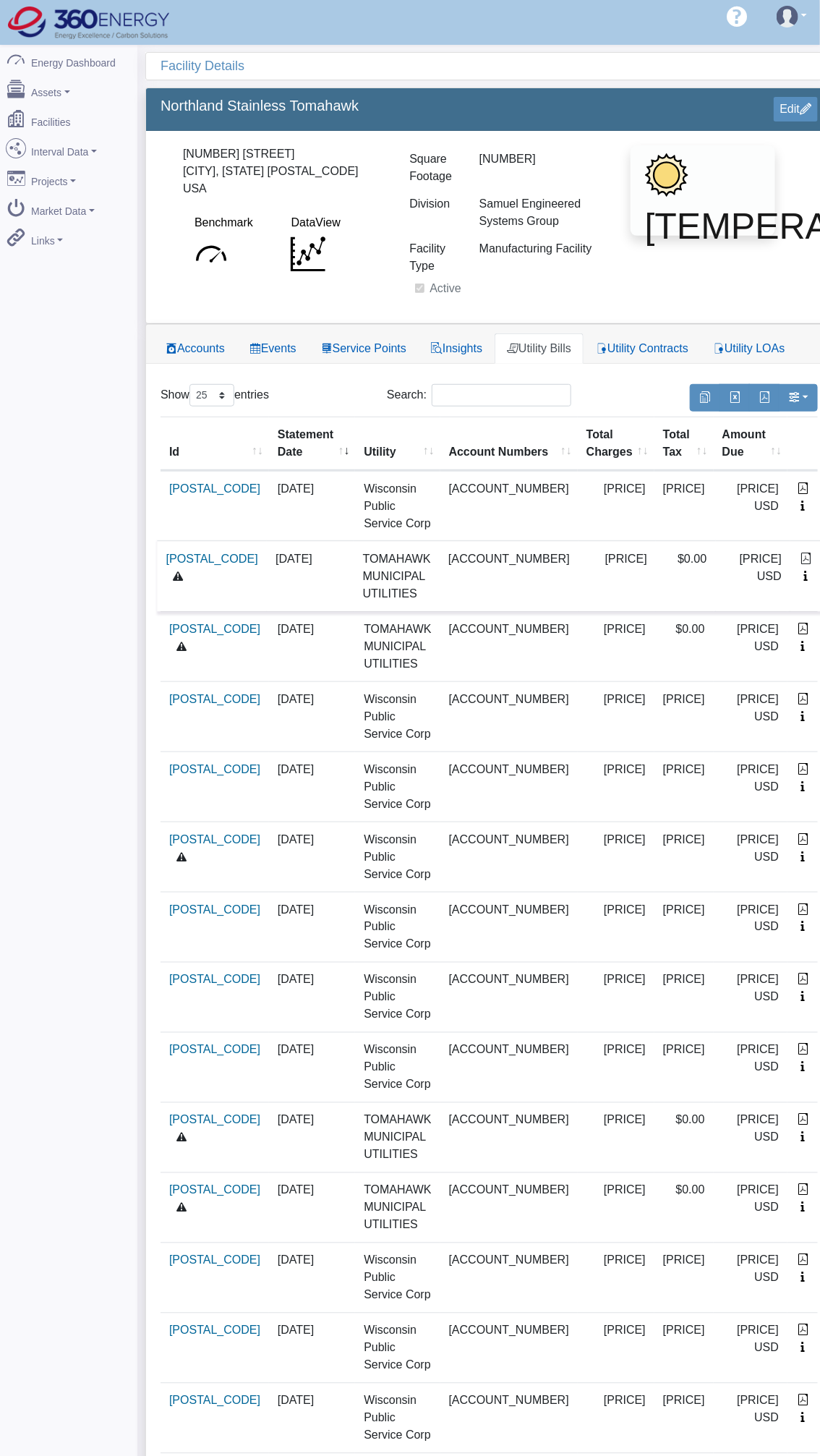 click at bounding box center (806, 558) 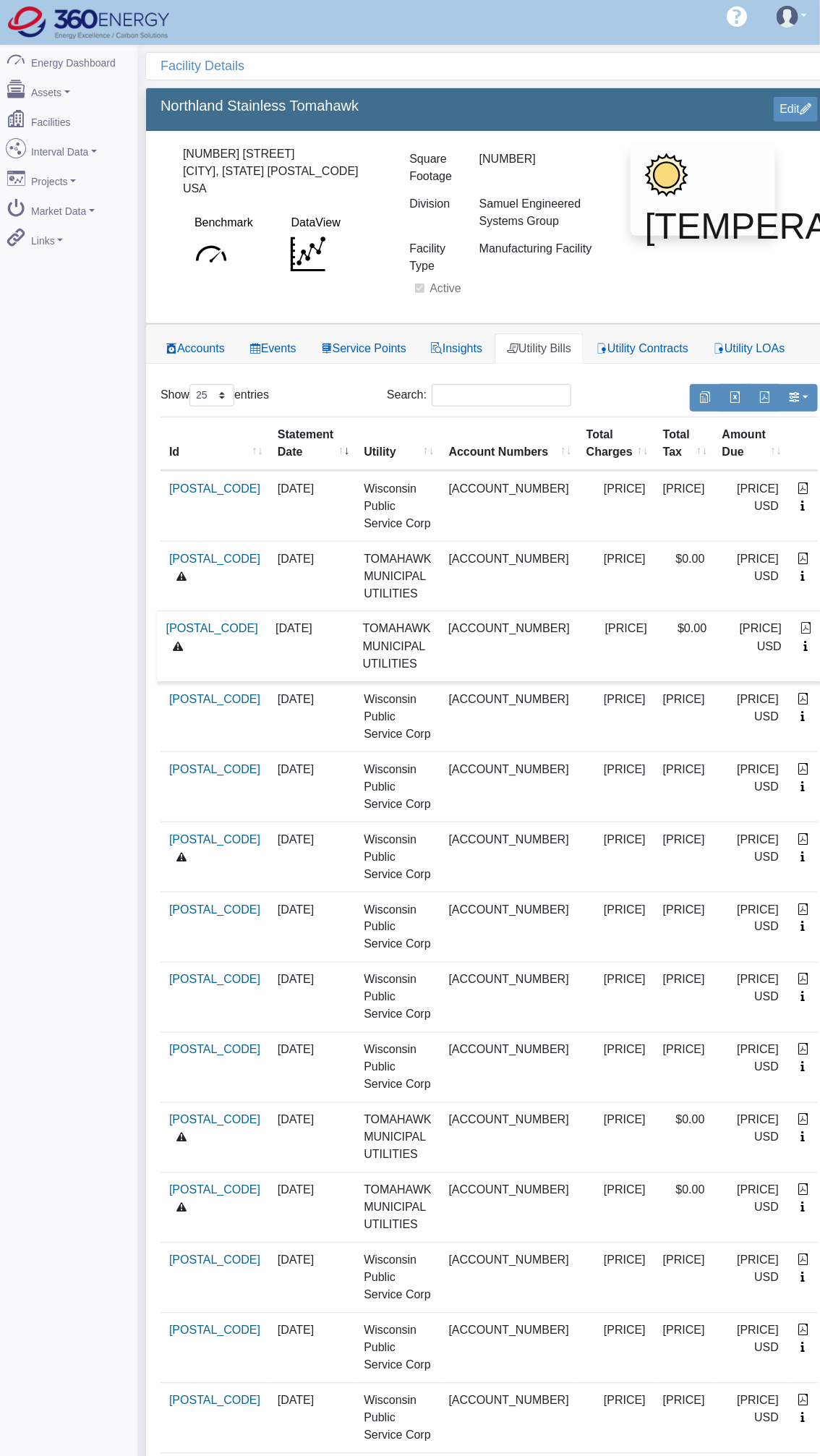 click at bounding box center [806, 629] 